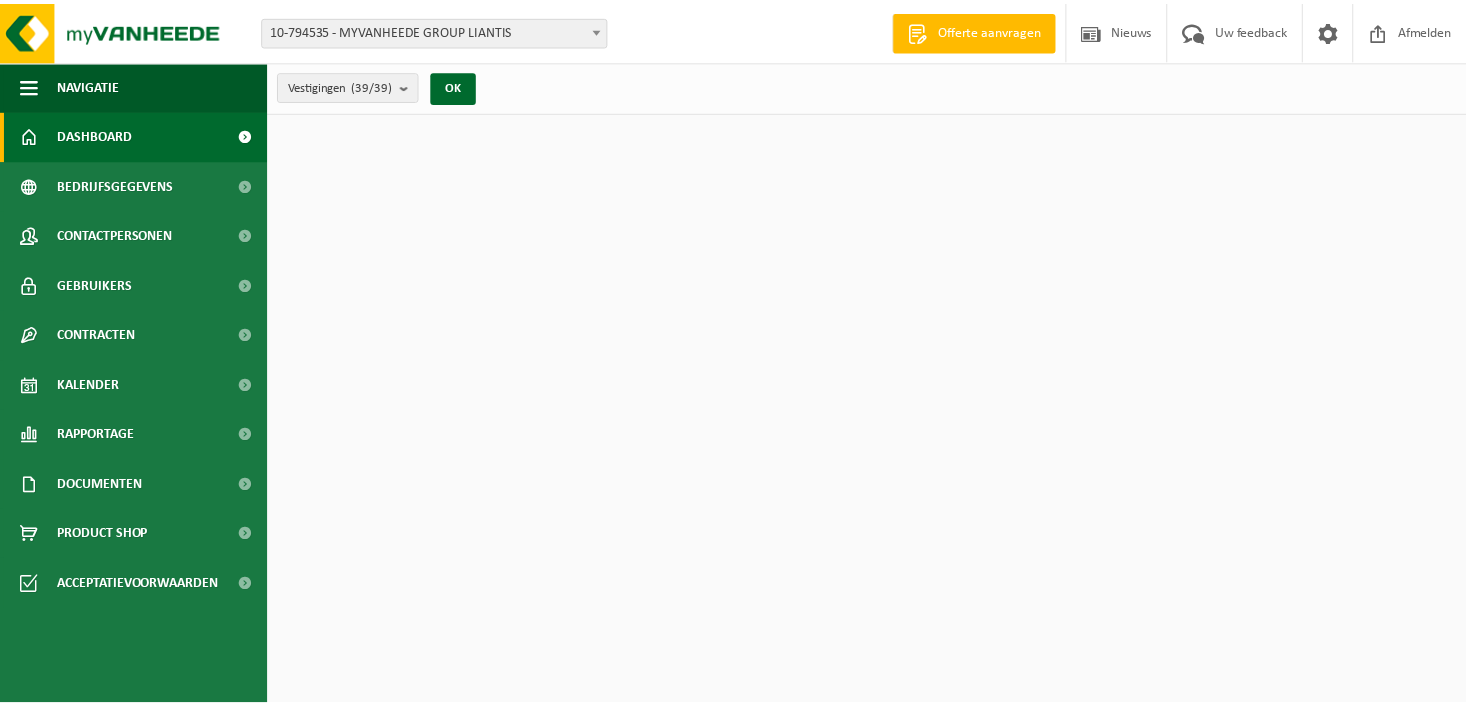 scroll, scrollTop: 0, scrollLeft: 0, axis: both 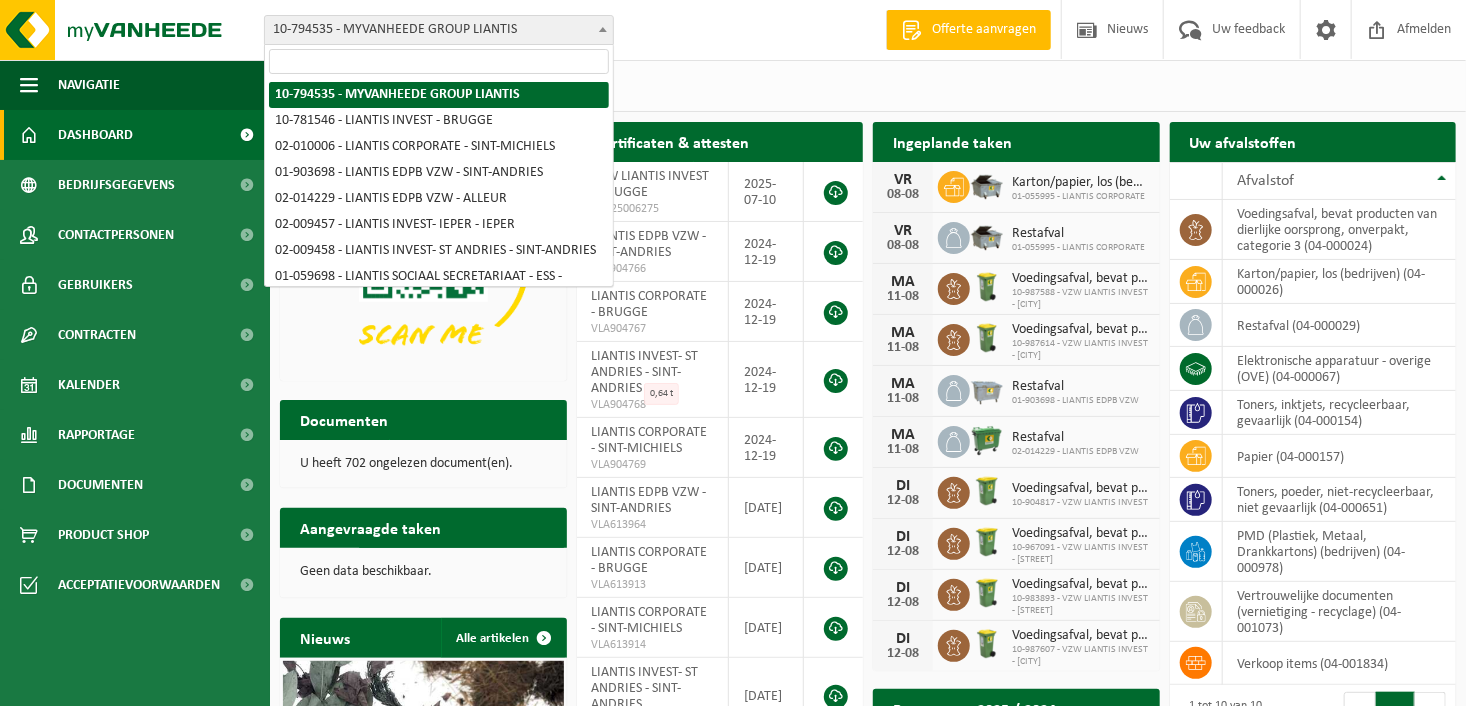click at bounding box center [603, 29] 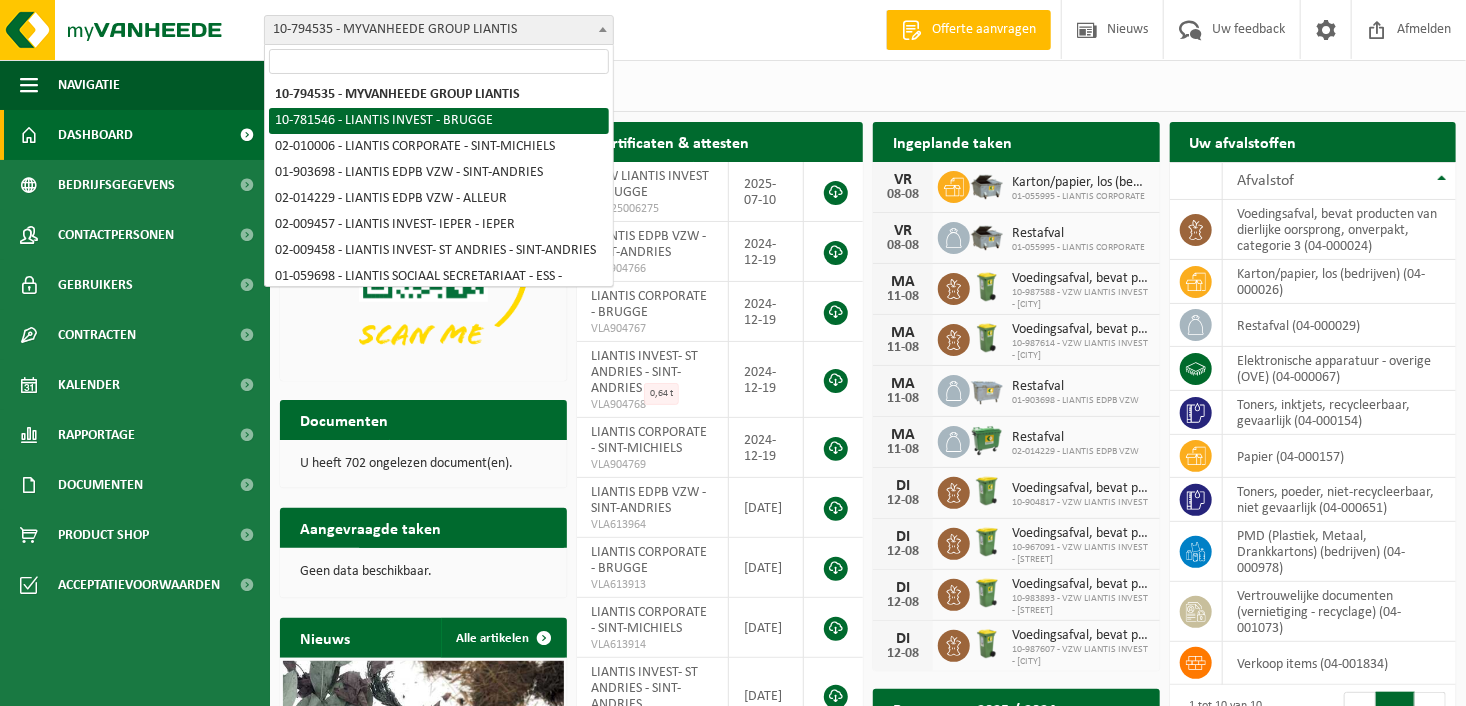select on "30004" 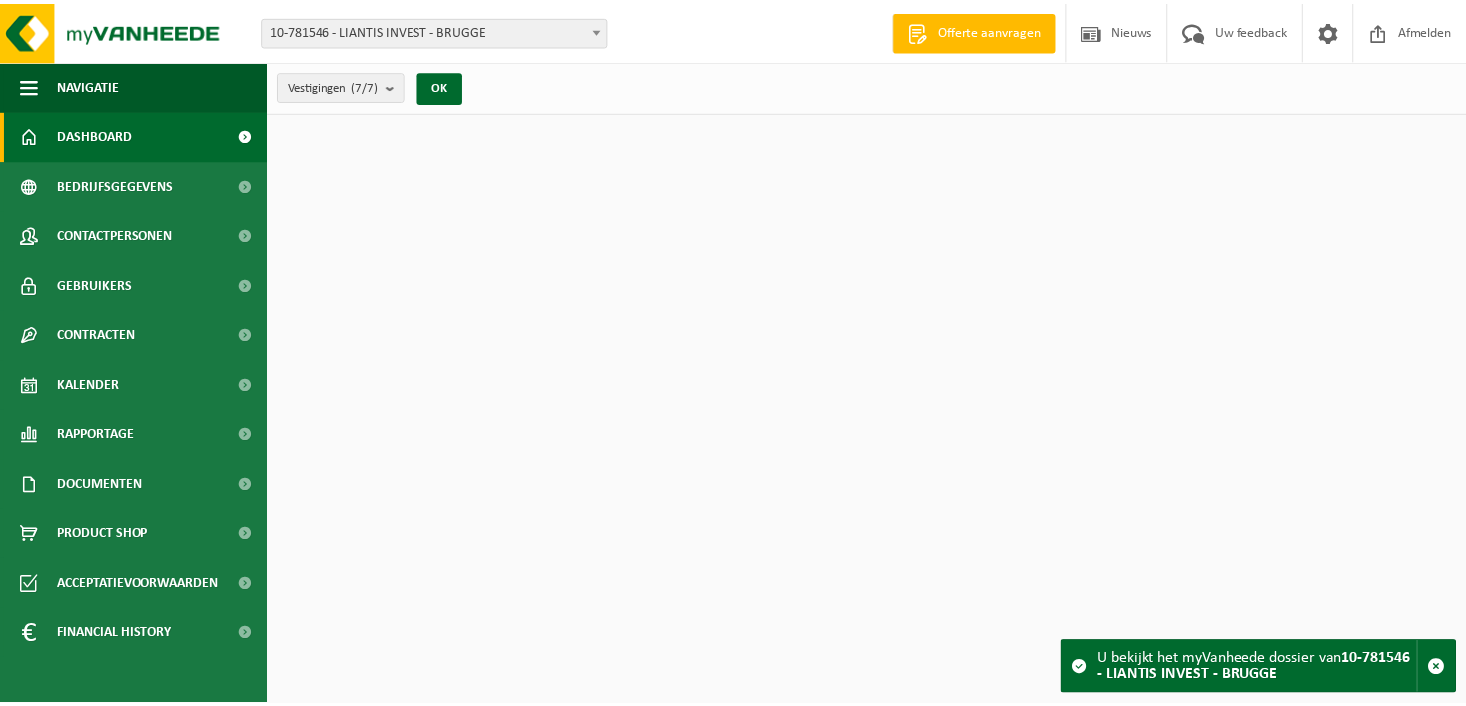 scroll, scrollTop: 0, scrollLeft: 0, axis: both 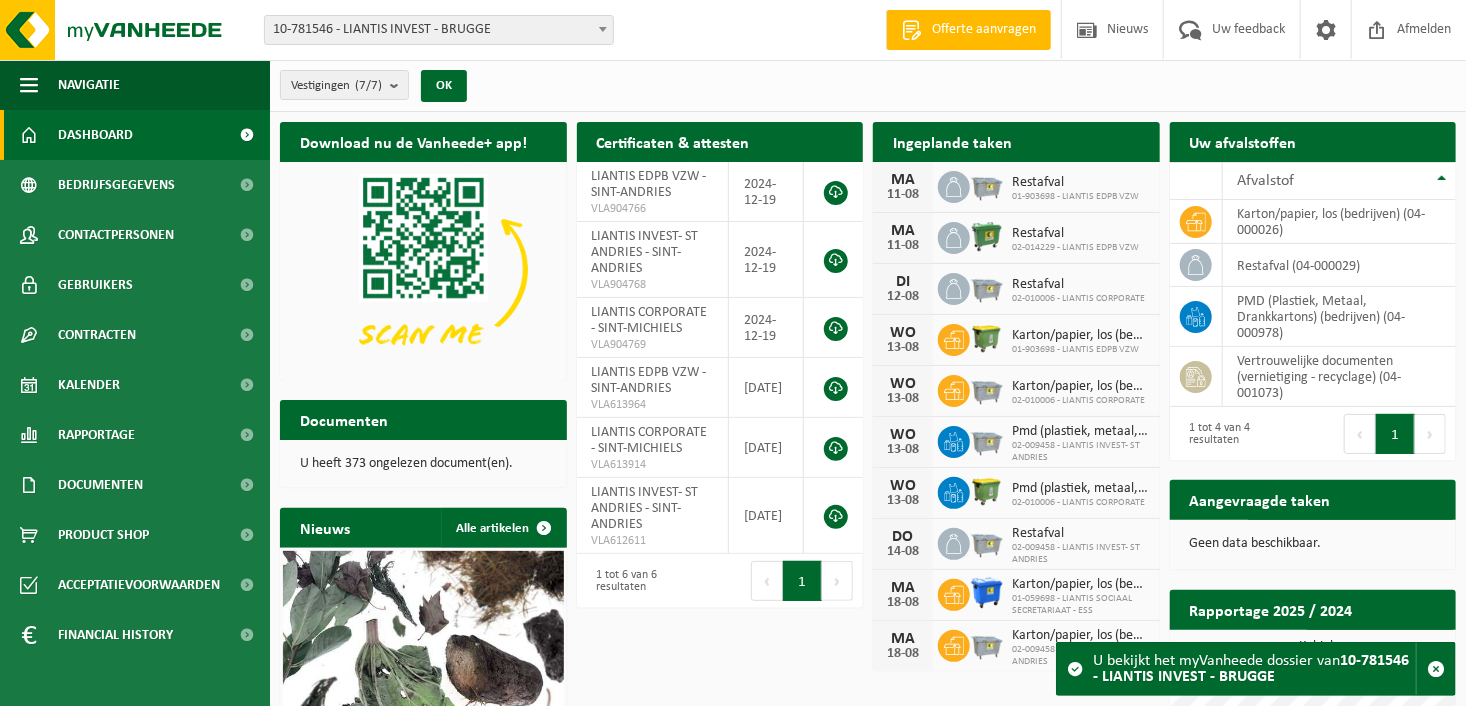 click on "Ingeplande taken" at bounding box center [952, 141] 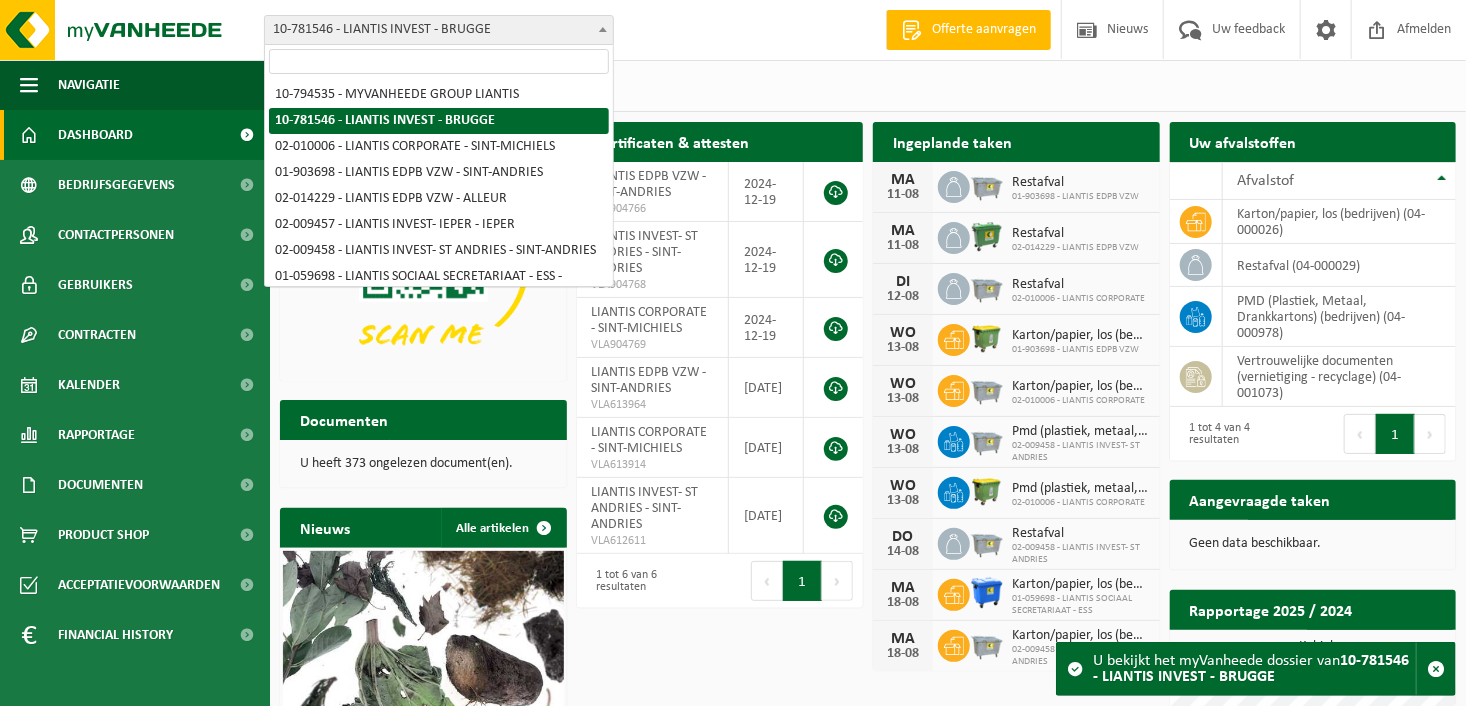 click at bounding box center (603, 29) 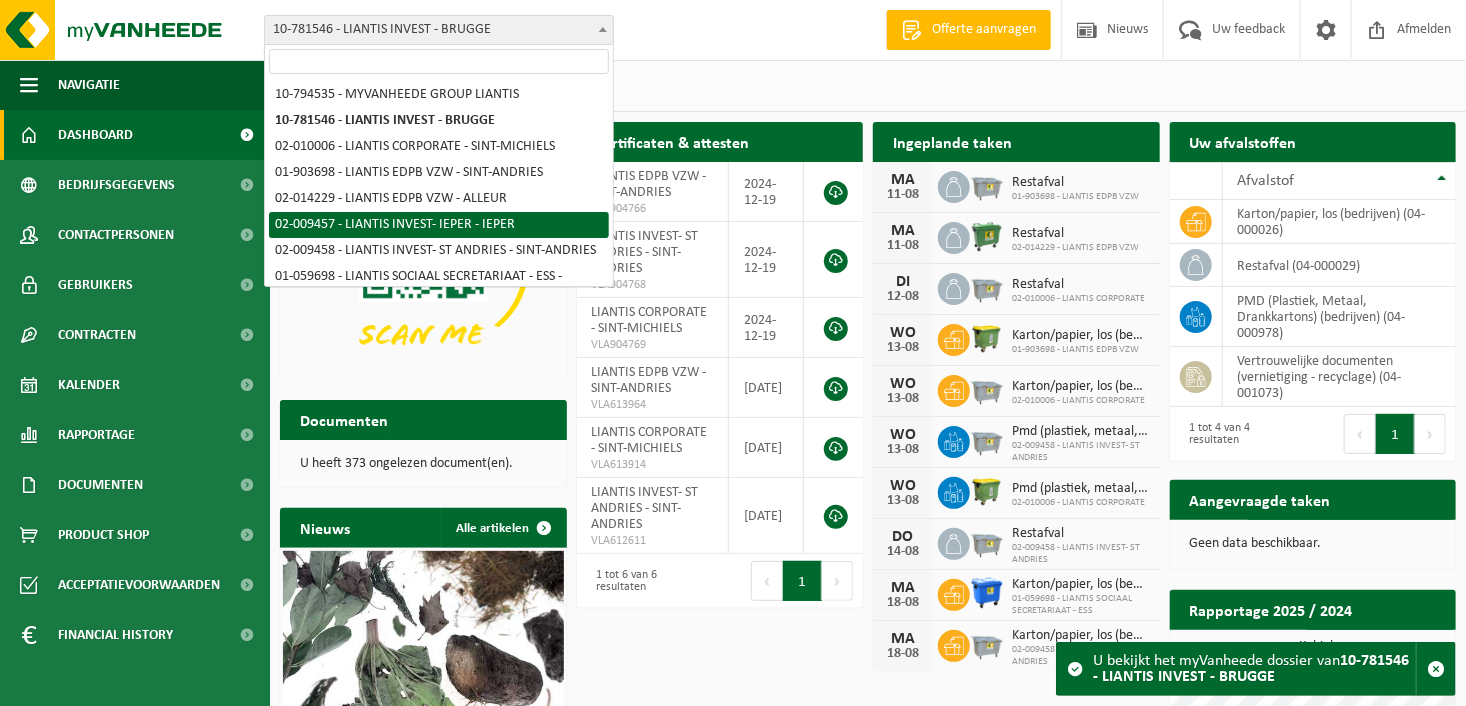 click on "Vestigingen  (7/7)               Alles selecteren   Alles deselecteren   Actieve selecteren         LIANTIS INVEST - BRUGGE       LIANTIS CORPORATE - SINT-MICHIELS       LIANTIS EDPB VZW - SINT-ANDRIES       LIANTIS EDPB VZW - ALLEUR       LIANTIS INVEST- IEPER - IEPER       LIANTIS INVEST- ST ANDRIES - SINT-ANDRIES       LIANTIS SOCIAAL SECRETARIAAT - ESS - ROESELARE                 OK" at bounding box center (868, 86) 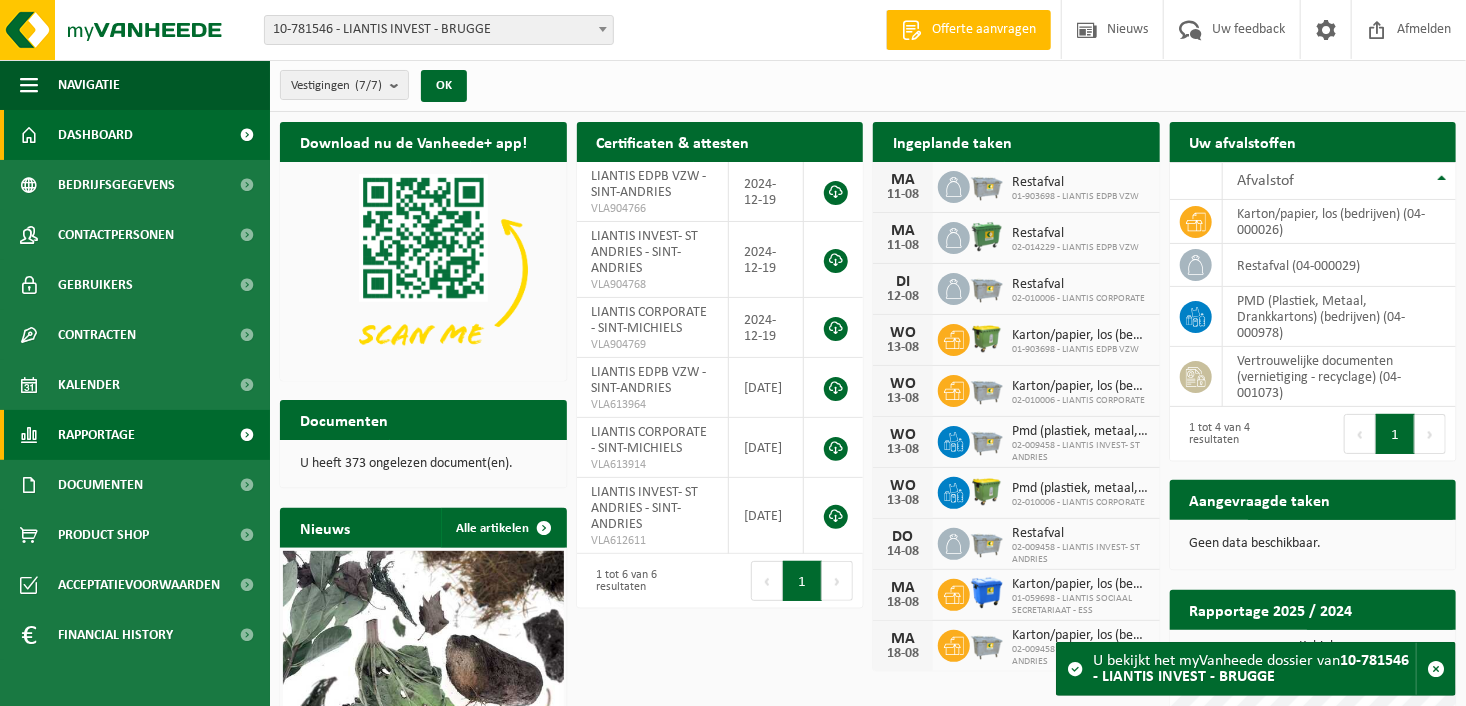 scroll, scrollTop: 192, scrollLeft: 0, axis: vertical 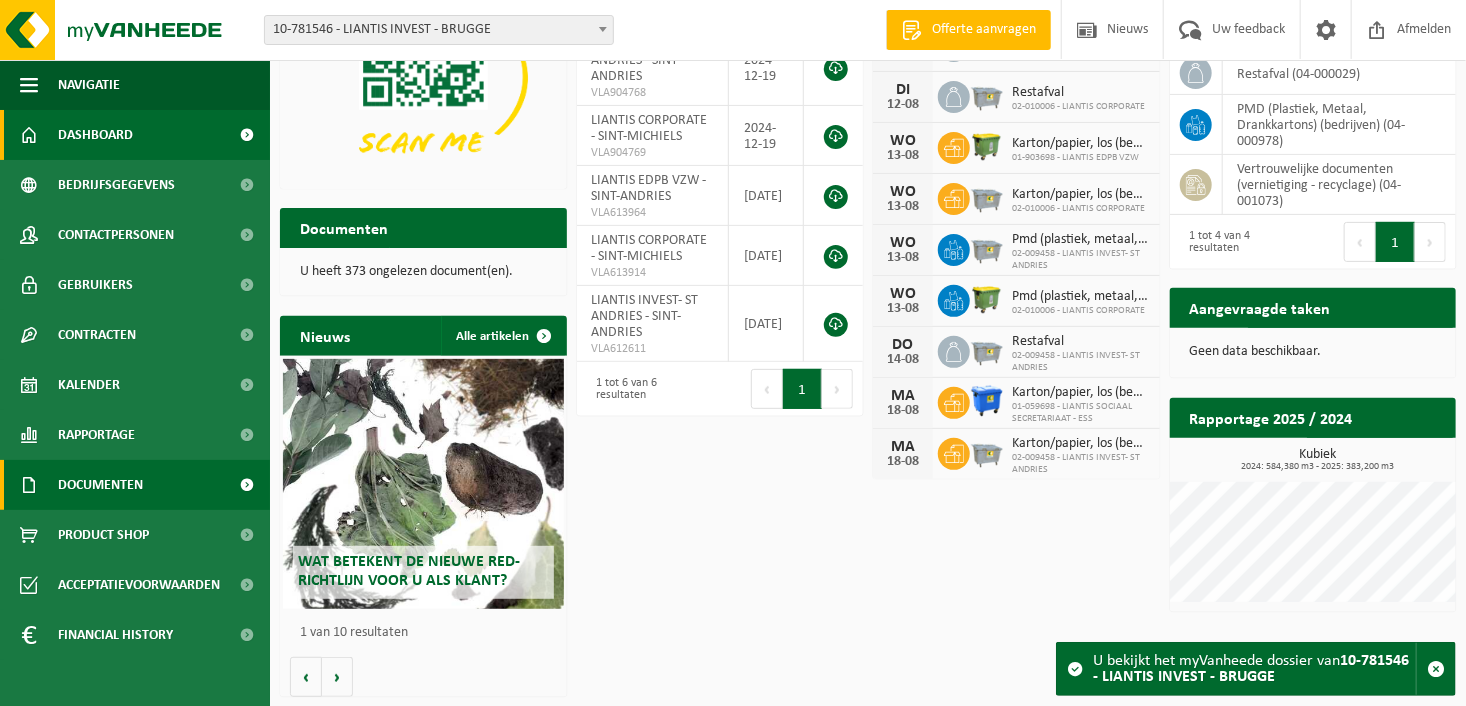 click at bounding box center (247, 485) 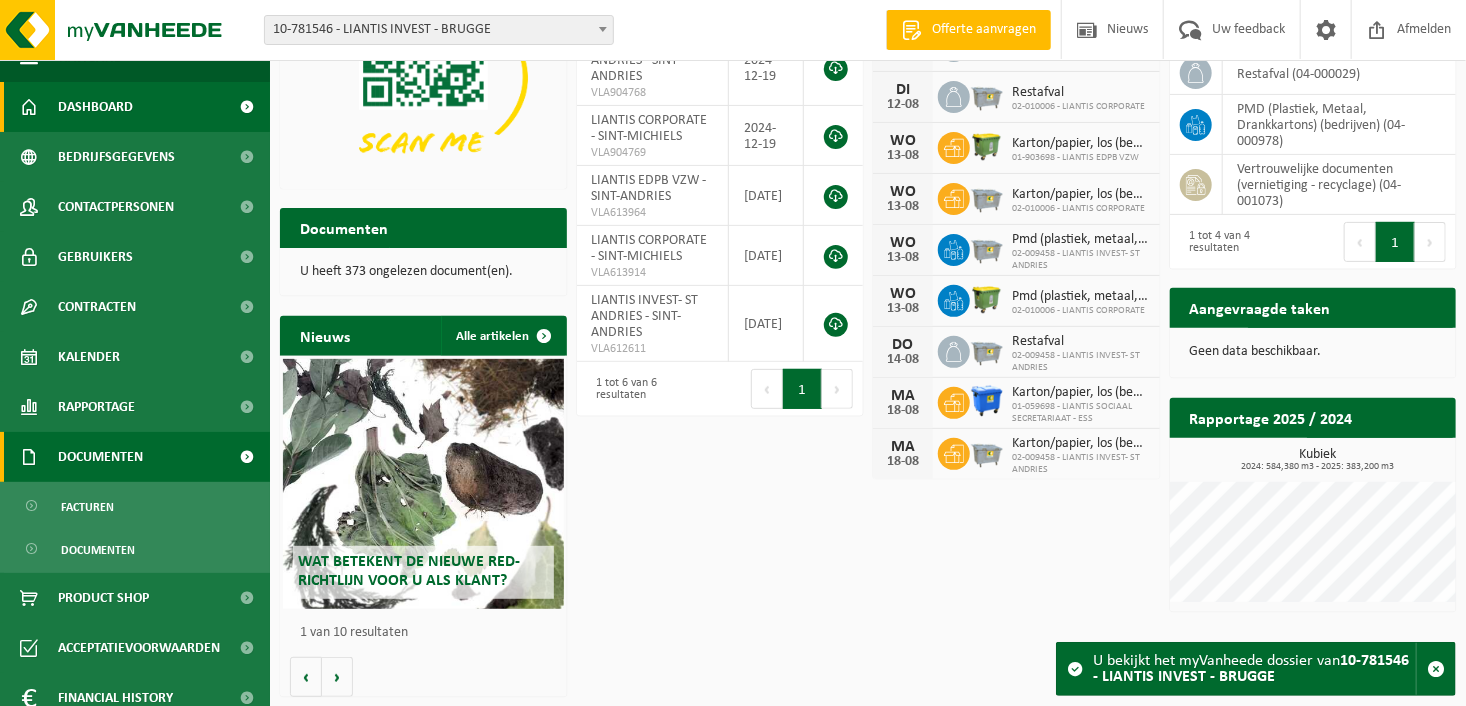 scroll, scrollTop: 44, scrollLeft: 0, axis: vertical 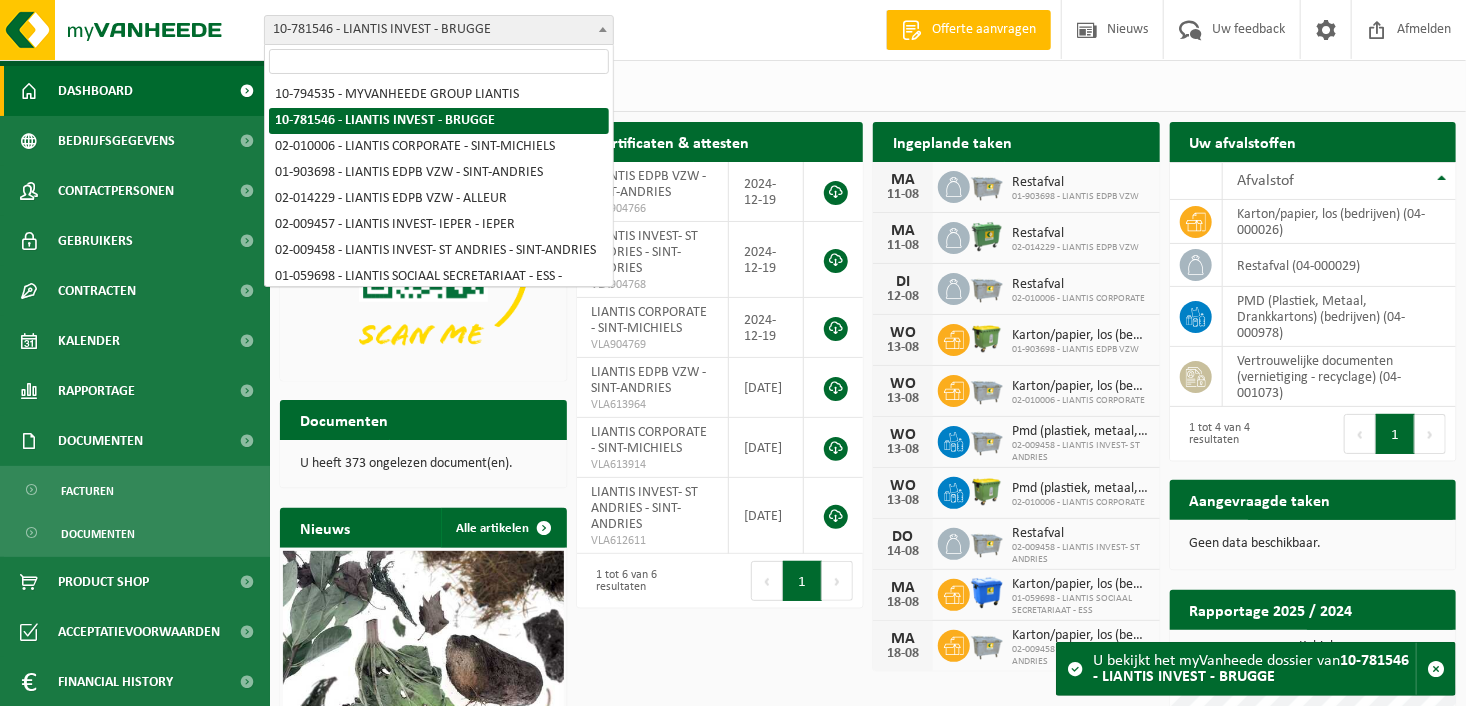 click on "10-781546 - LIANTIS INVEST - BRUGGE" at bounding box center [439, 30] 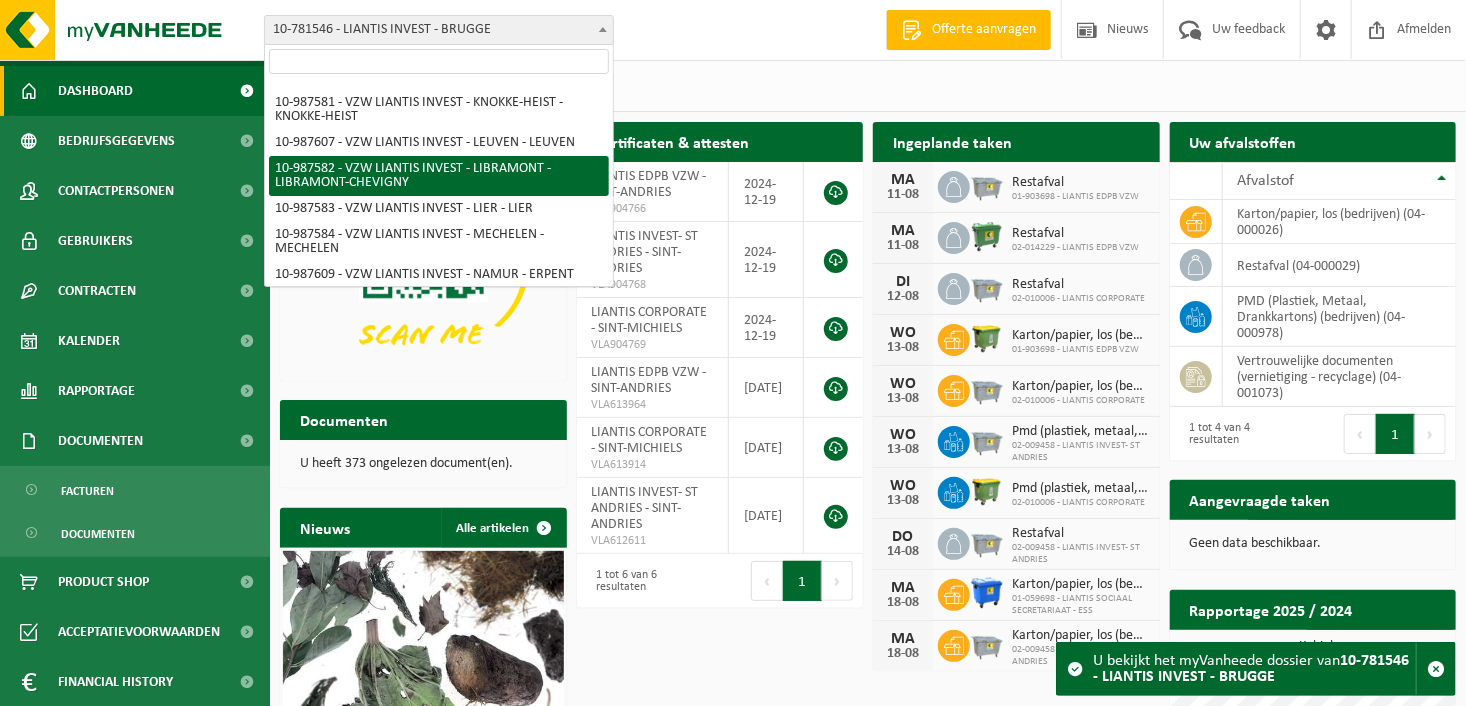 scroll, scrollTop: 638, scrollLeft: 0, axis: vertical 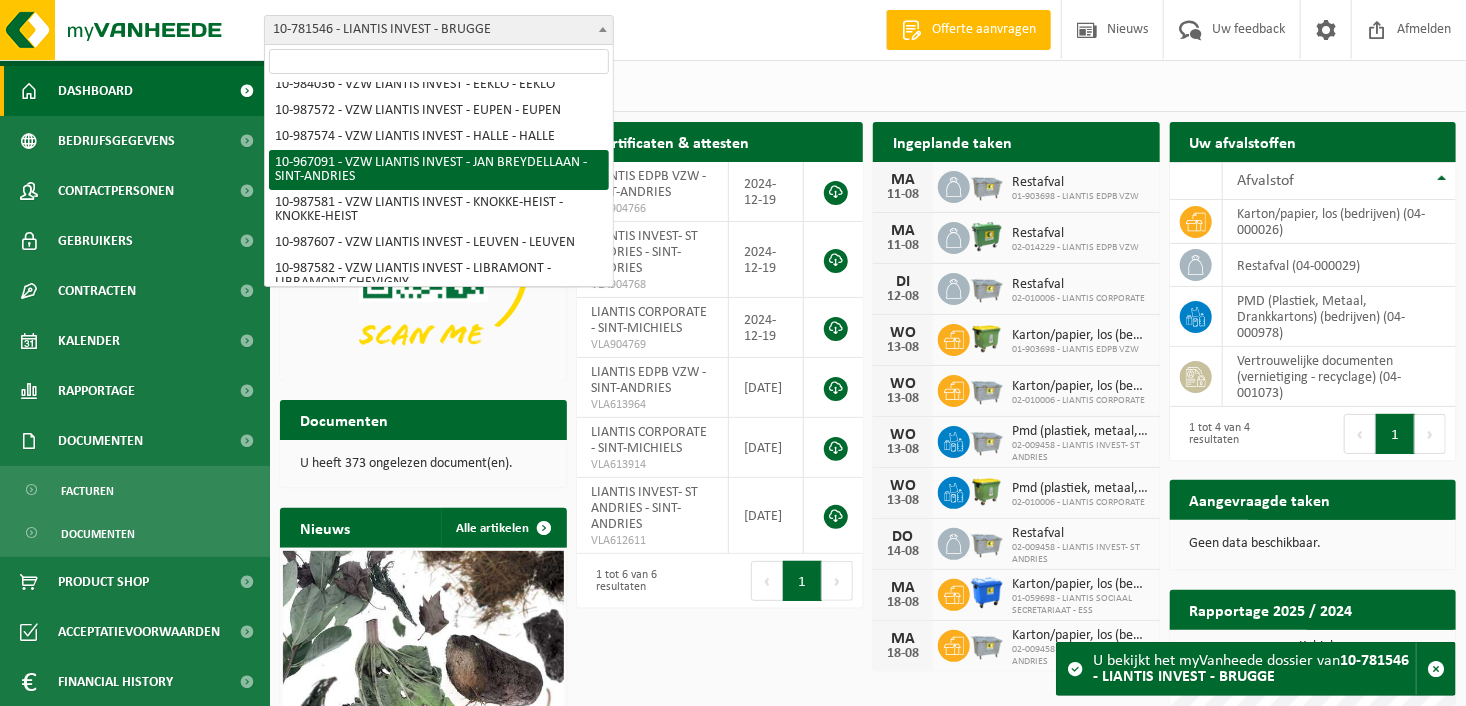 select on "153502" 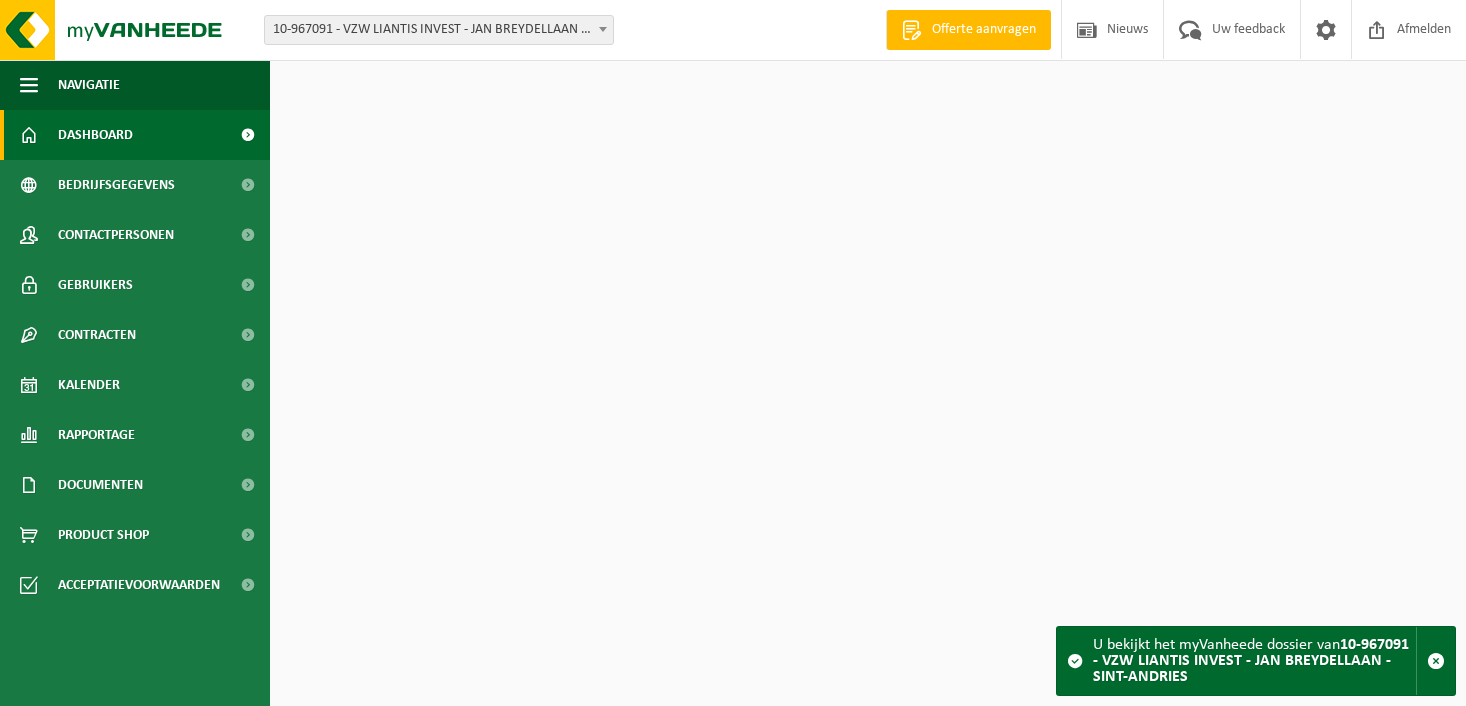 scroll, scrollTop: 0, scrollLeft: 0, axis: both 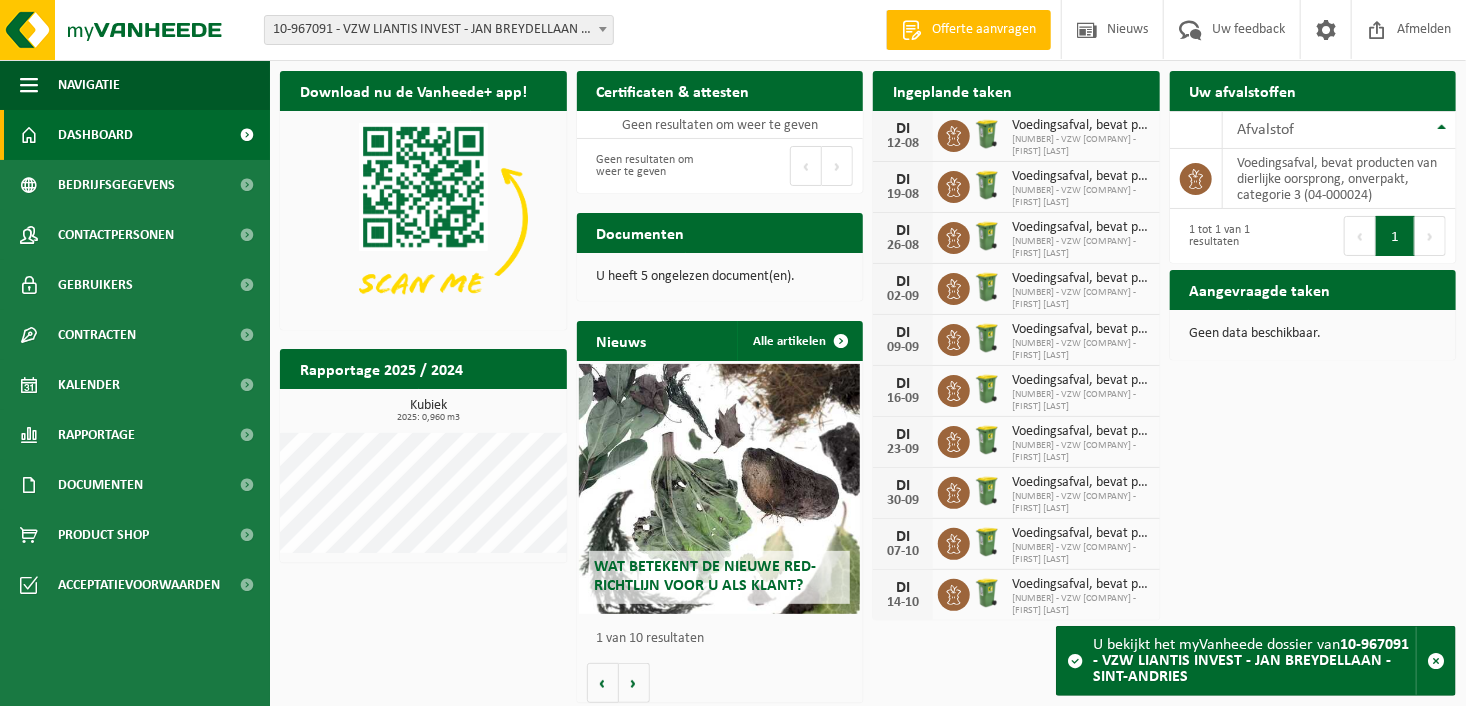 click on "Ingeplande taken" at bounding box center (952, 90) 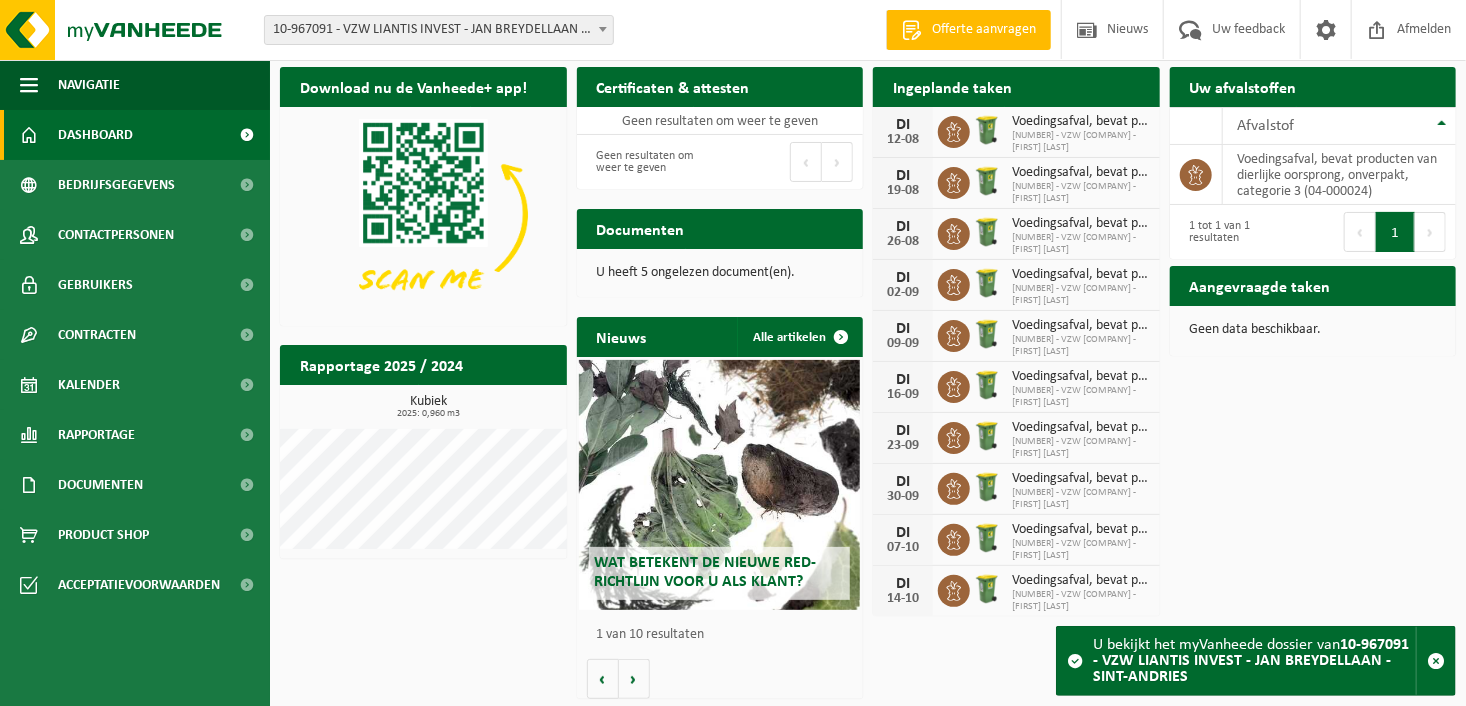 scroll, scrollTop: 5, scrollLeft: 0, axis: vertical 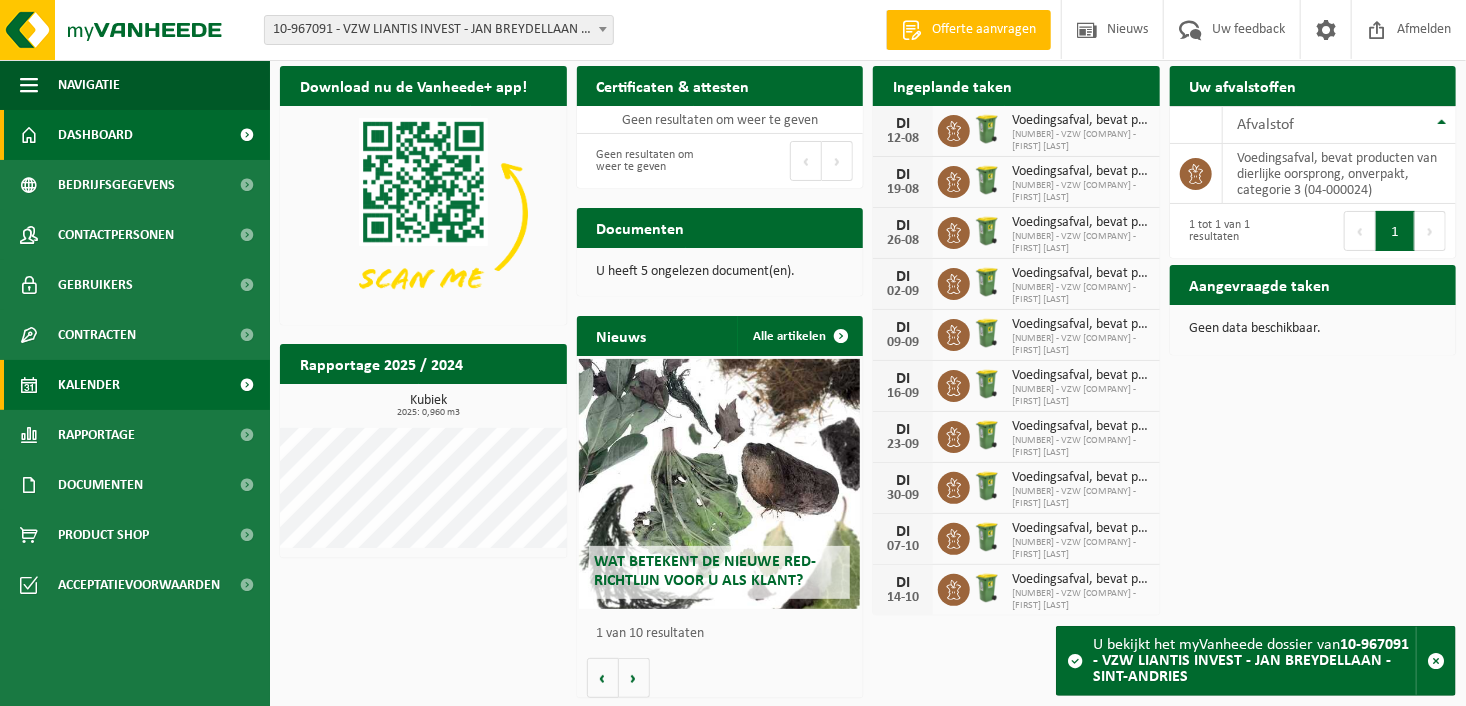 click on "Kalender" at bounding box center [135, 385] 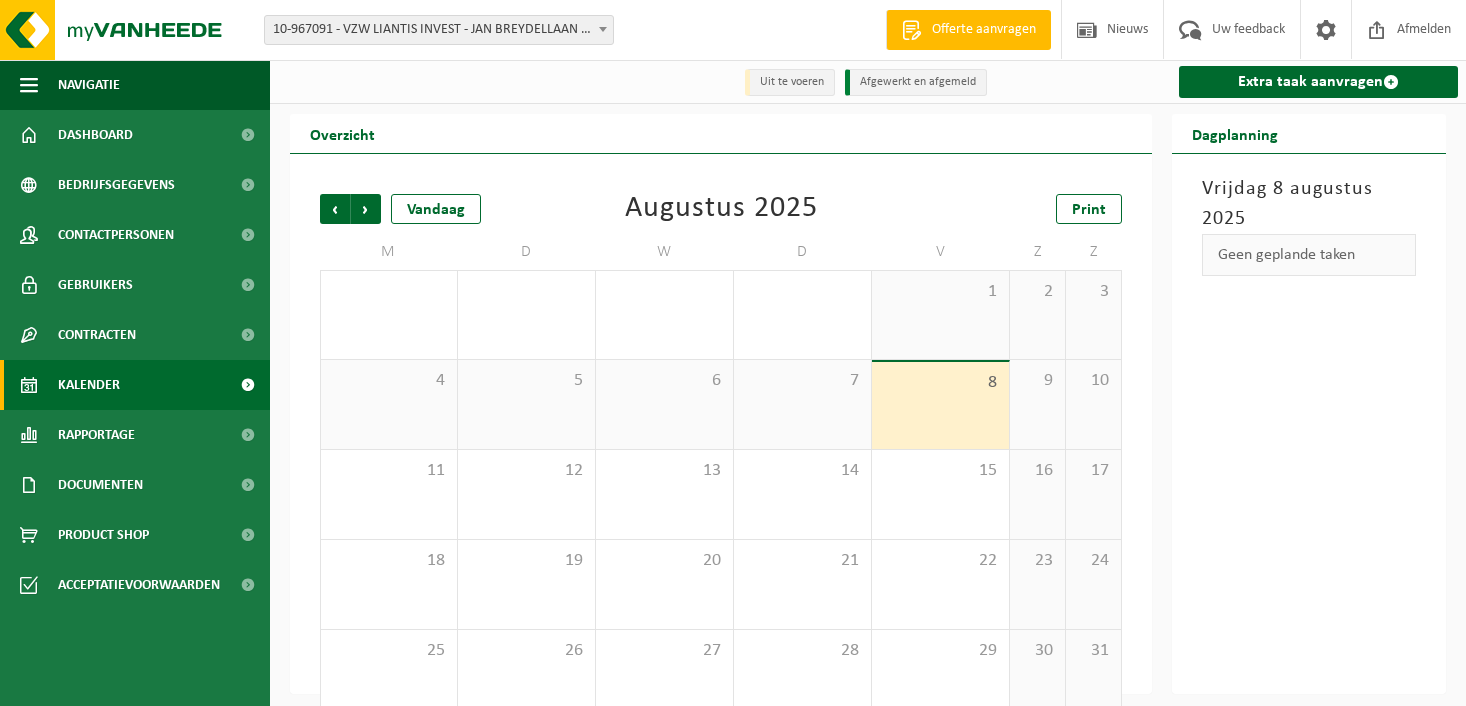 scroll, scrollTop: 0, scrollLeft: 0, axis: both 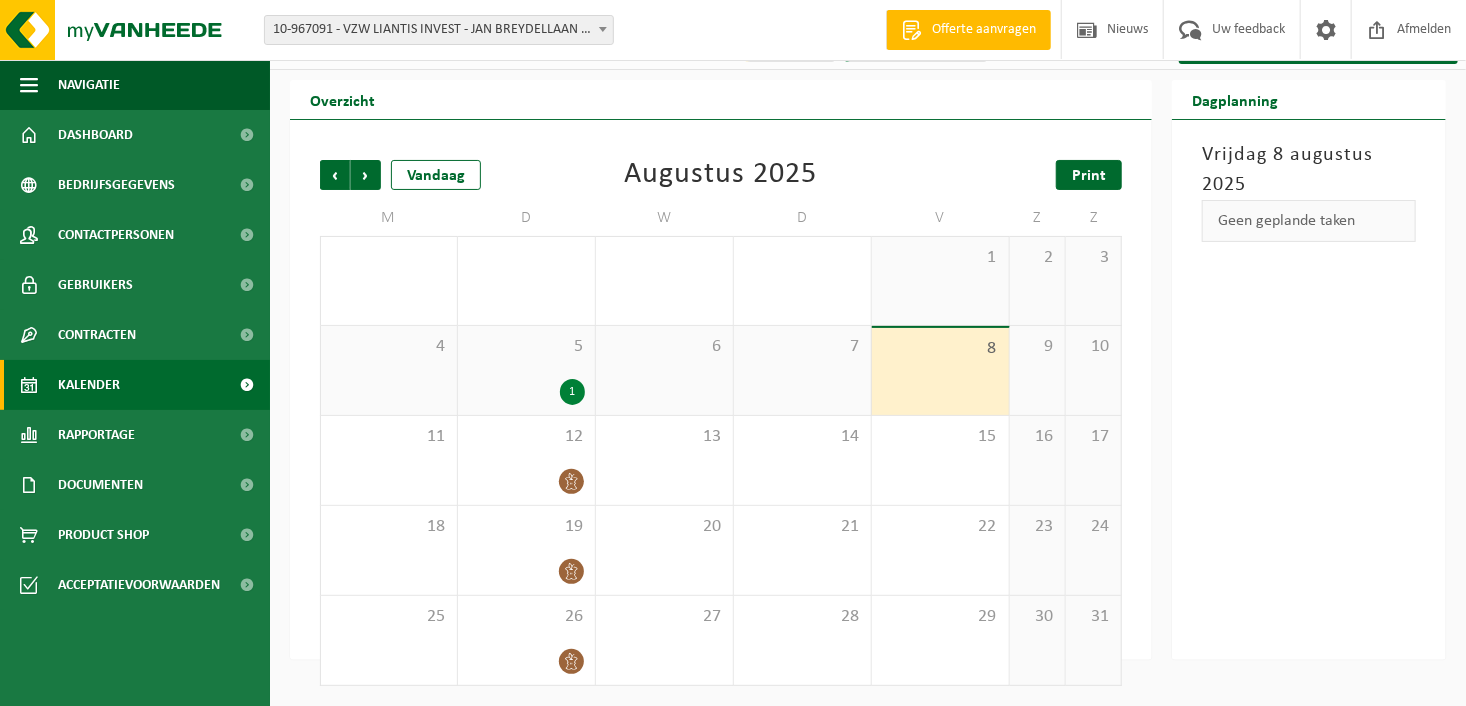 click on "Print" at bounding box center [1089, 176] 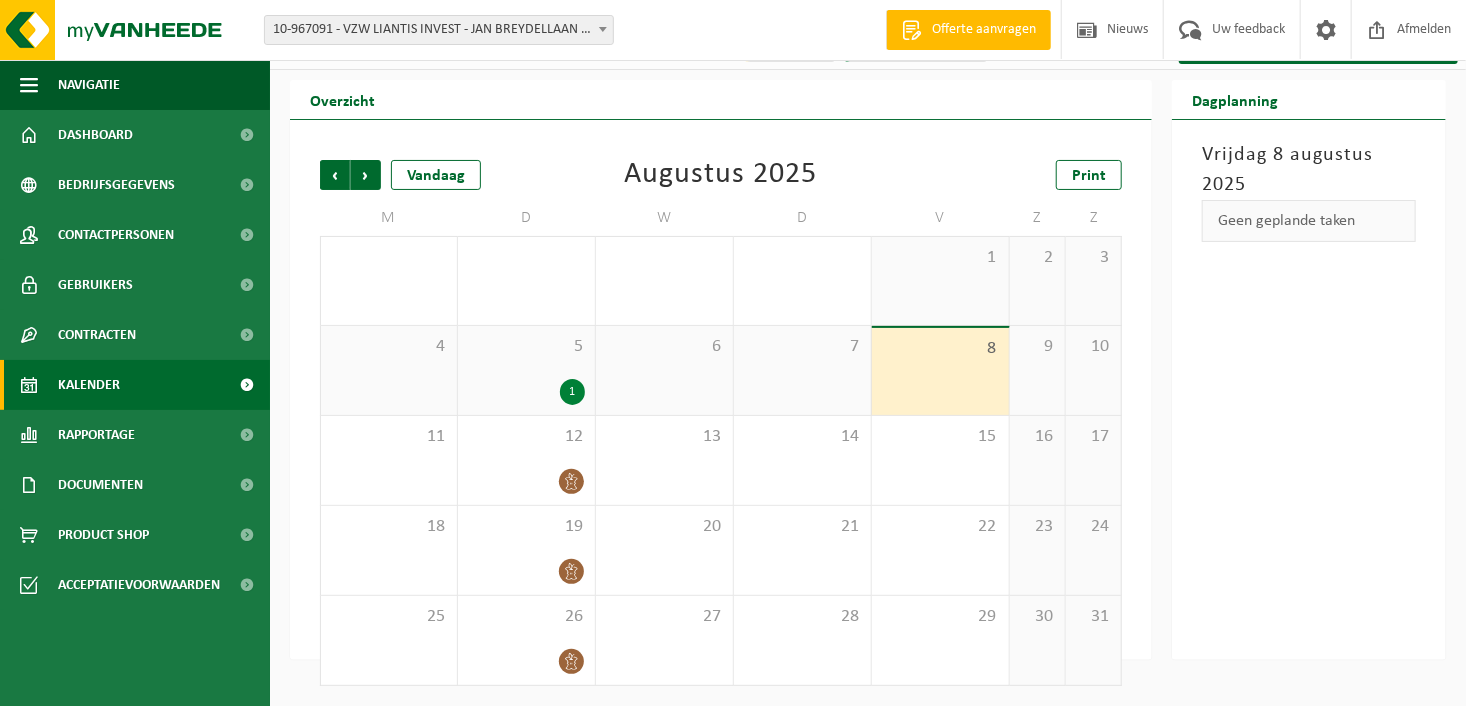 click on "10-967091 - VZW LIANTIS INVEST - JAN BREYDELLAAN - SINT-ANDRIES" at bounding box center (439, 30) 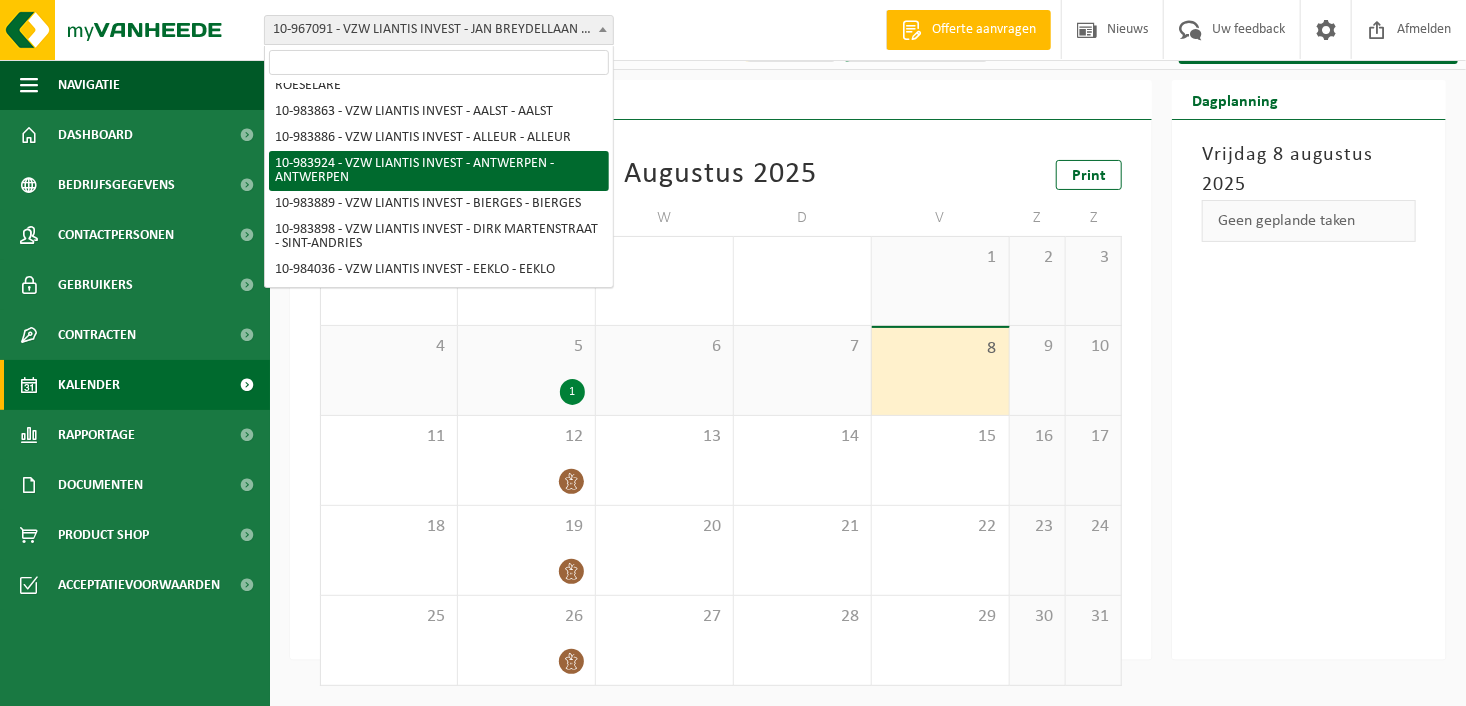scroll, scrollTop: 354, scrollLeft: 0, axis: vertical 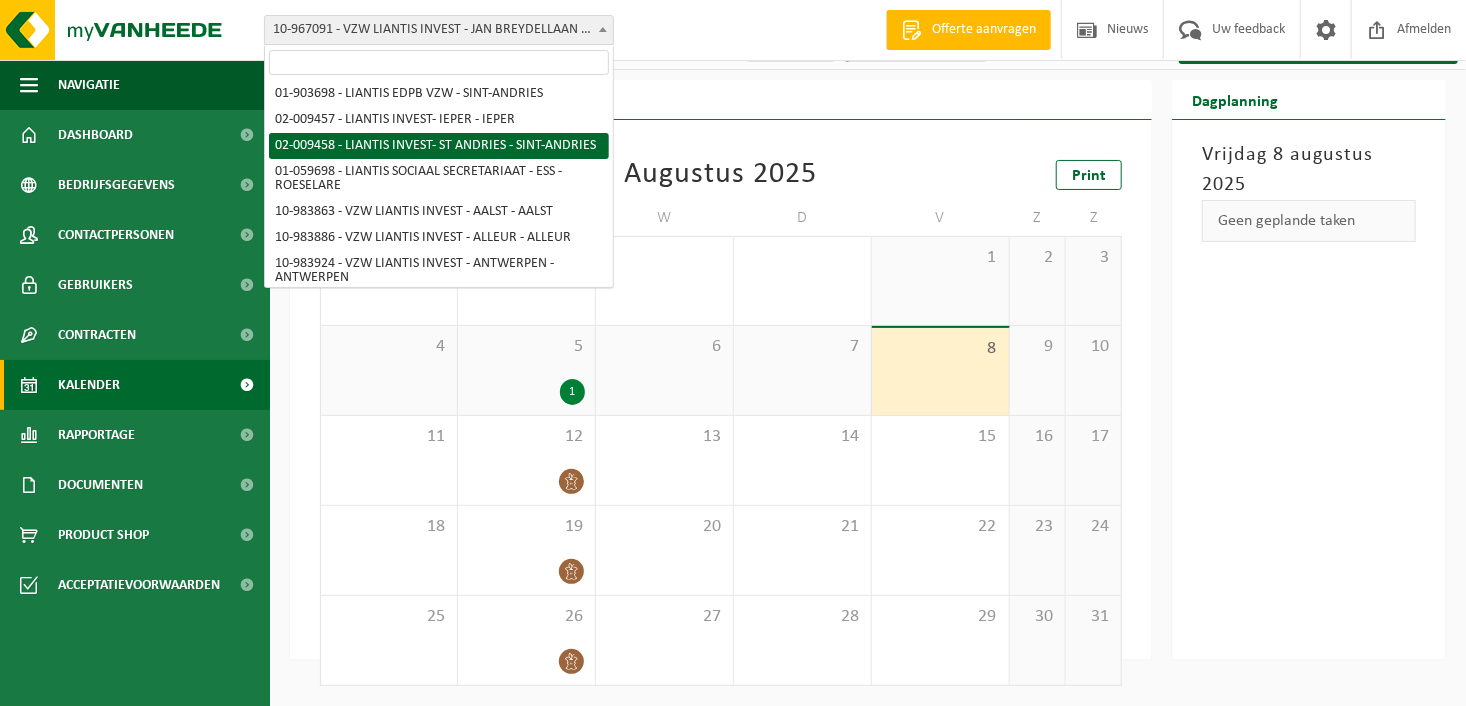 select on "22287" 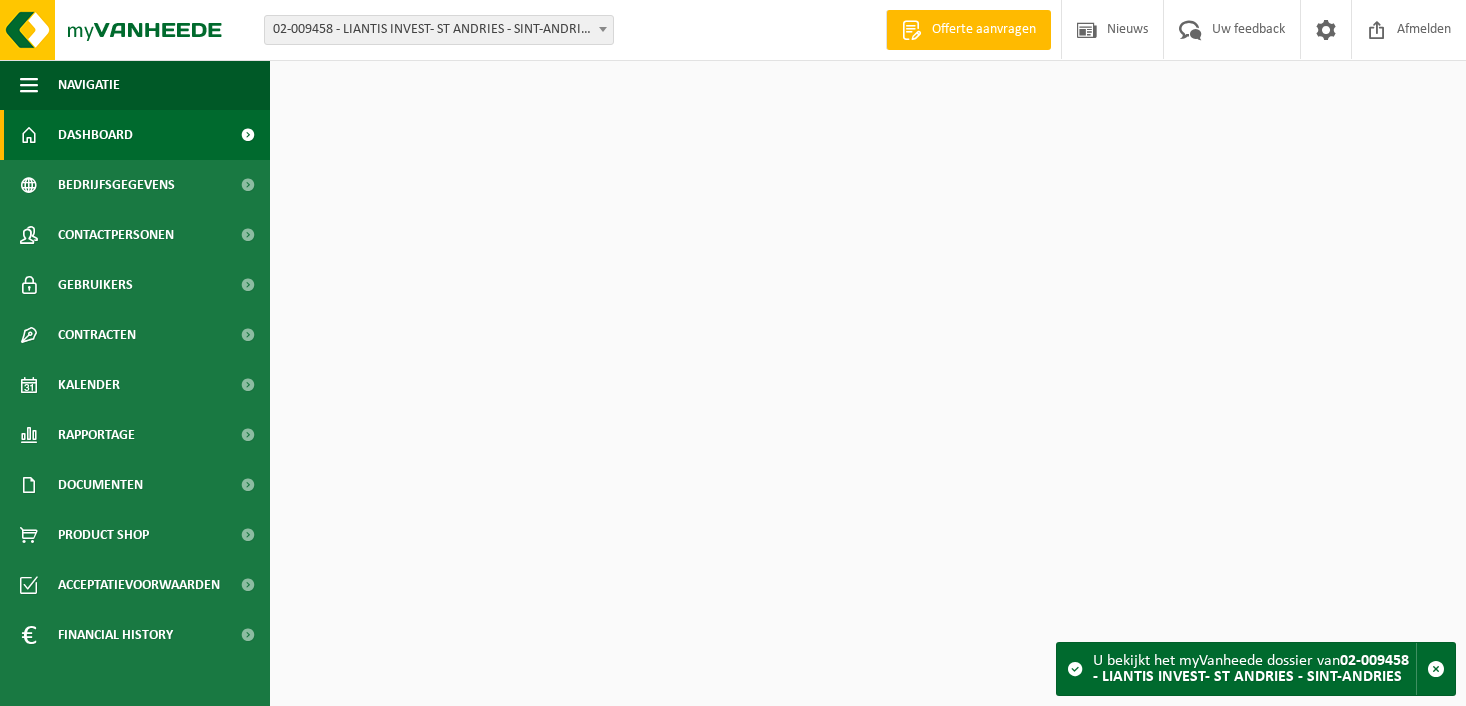 scroll, scrollTop: 0, scrollLeft: 0, axis: both 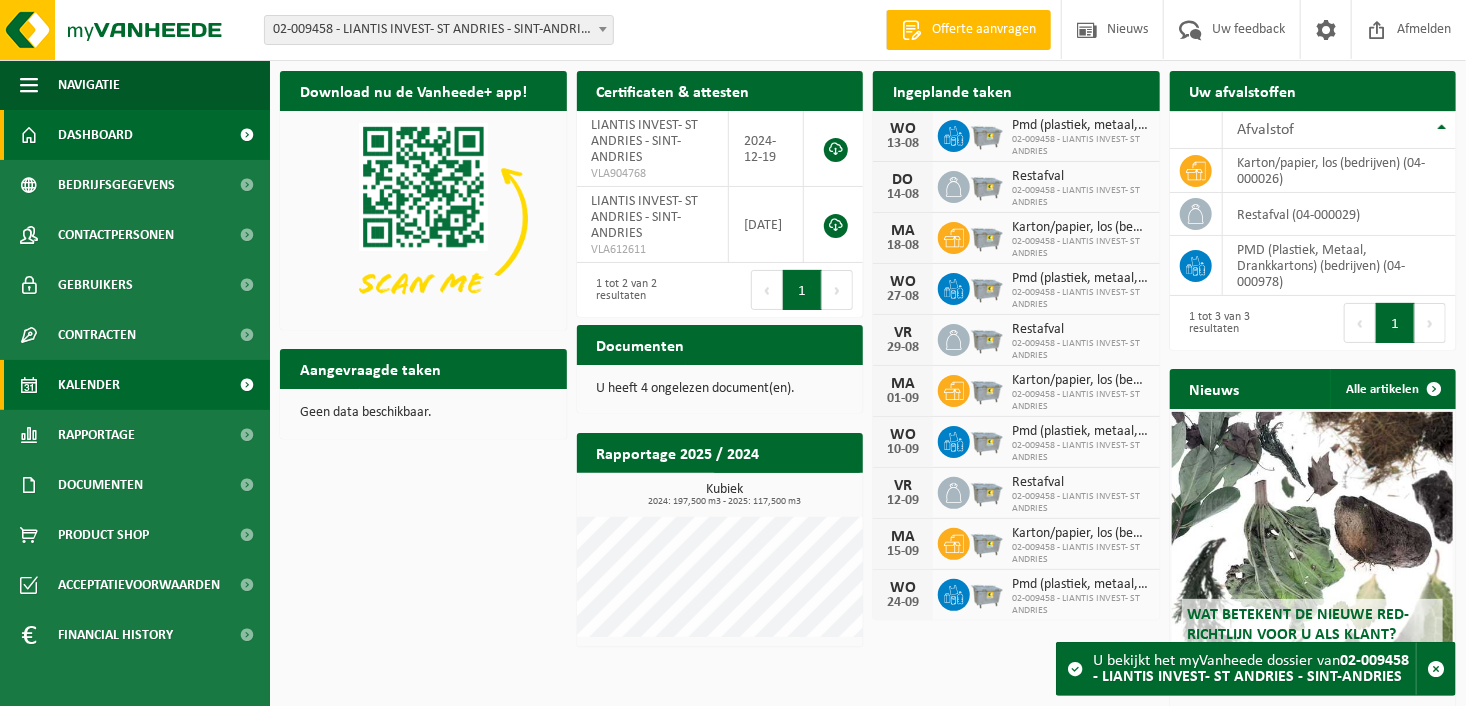 click on "Kalender" at bounding box center [135, 385] 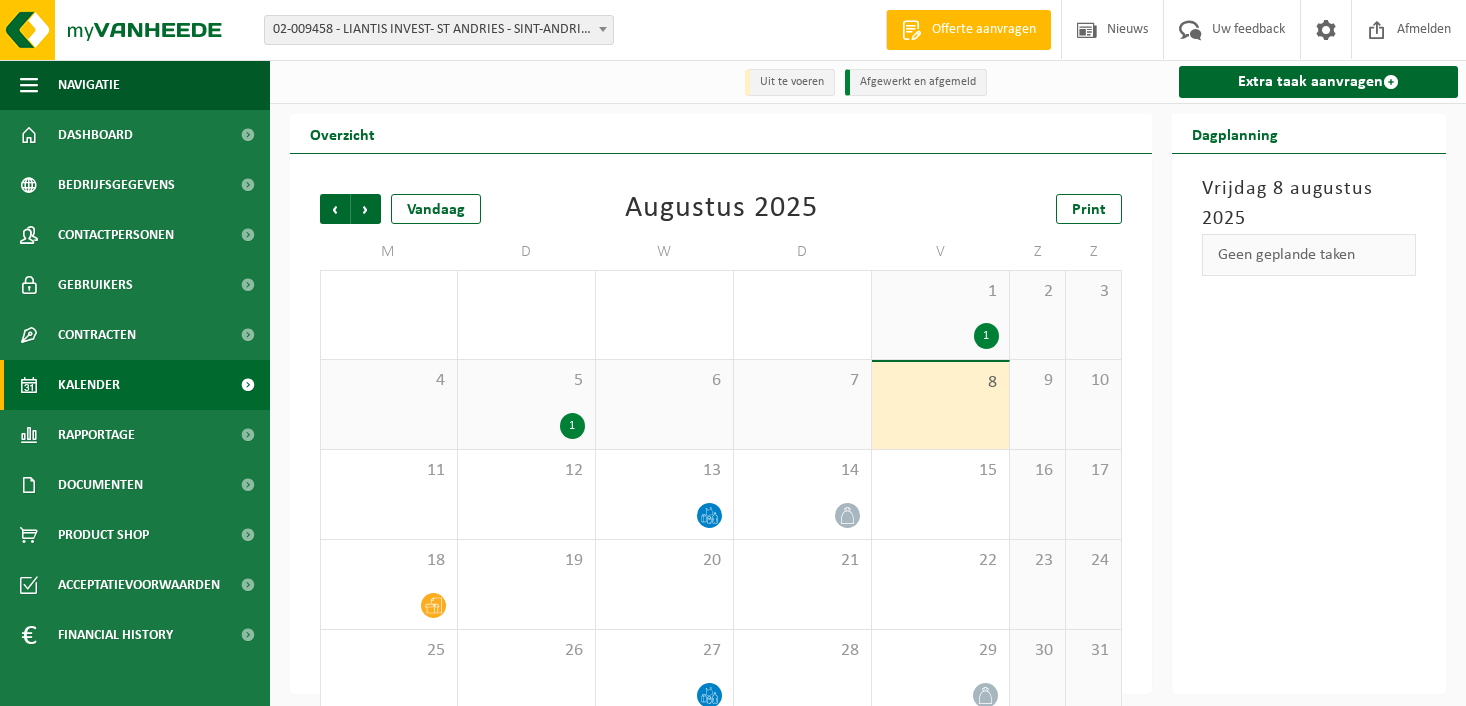 scroll, scrollTop: 0, scrollLeft: 0, axis: both 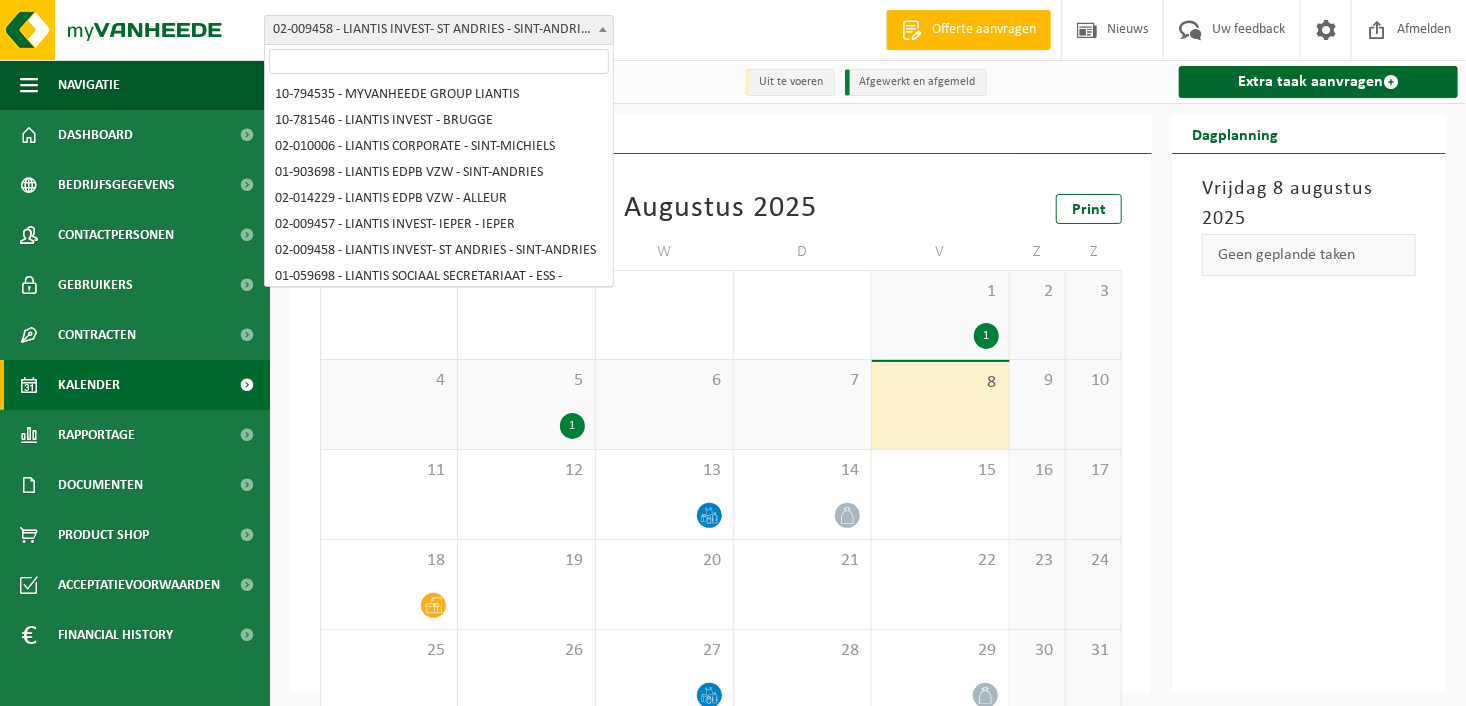 click on "02-009458 - LIANTIS INVEST- ST ANDRIES - SINT-ANDRIES" at bounding box center (439, 30) 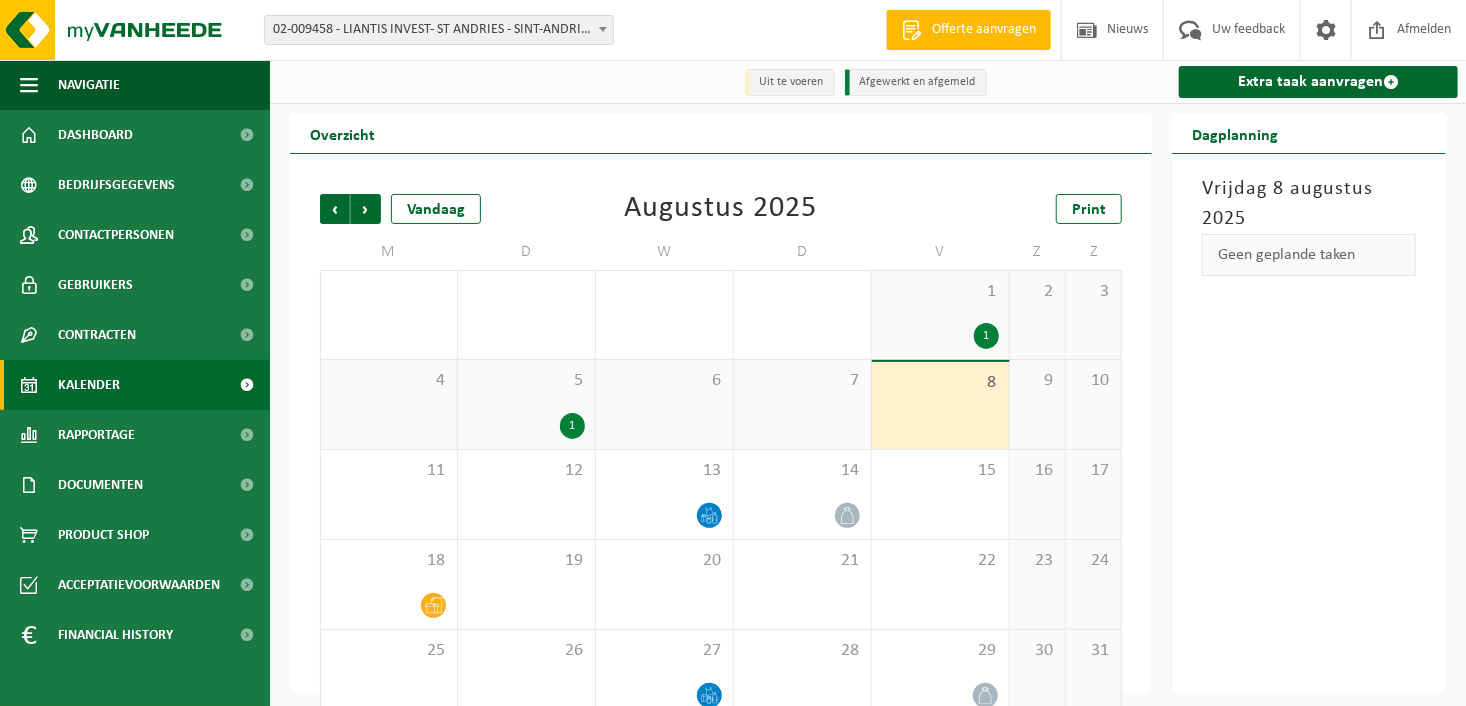 click on "Overzicht" at bounding box center (721, 134) 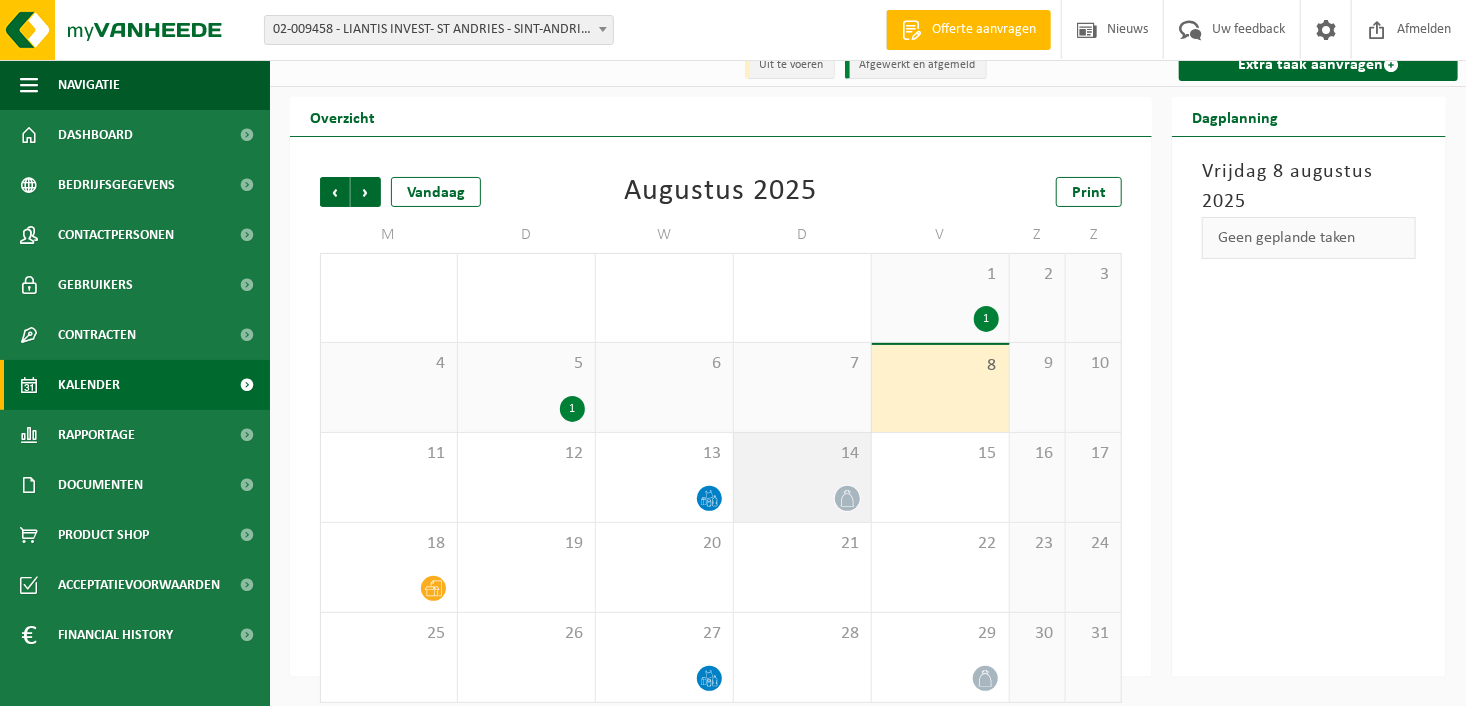 scroll, scrollTop: 35, scrollLeft: 0, axis: vertical 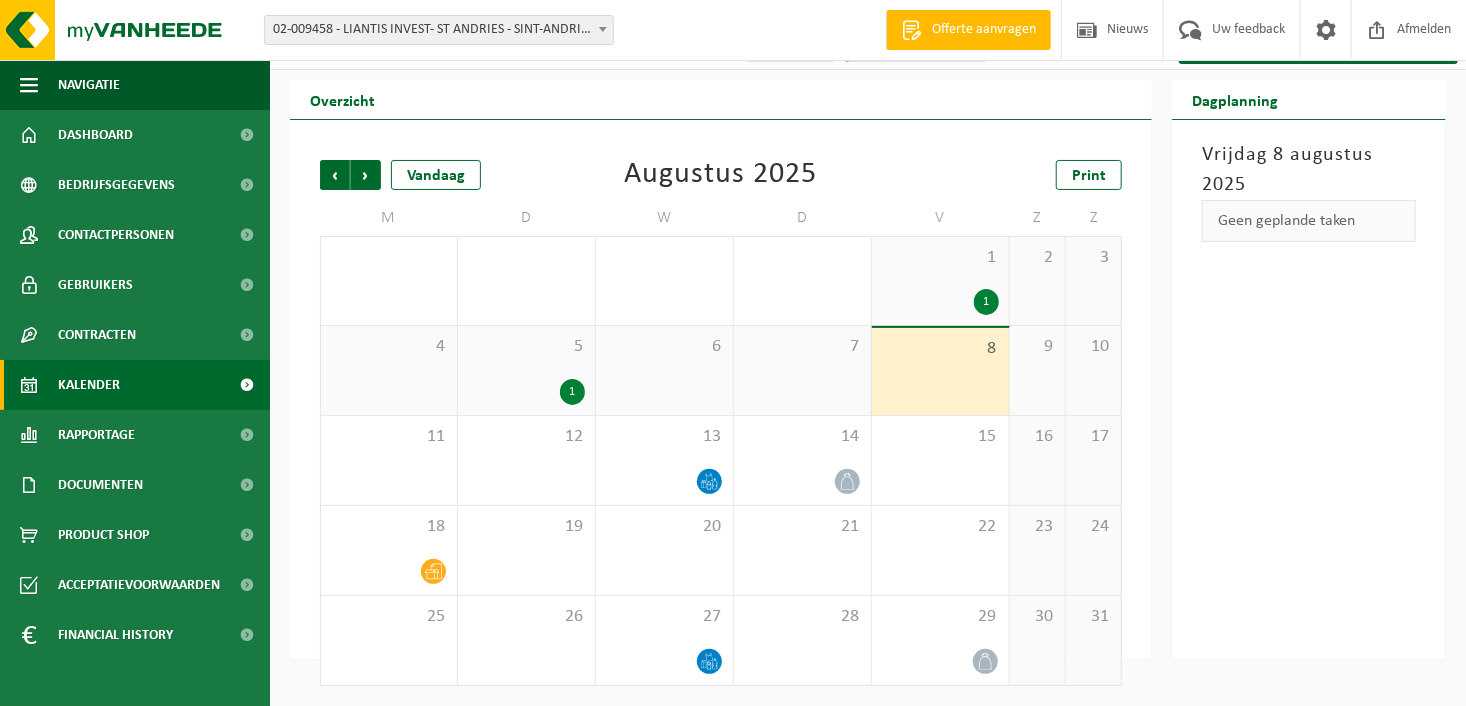 click on "Vorige Volgende Vandaag" at bounding box center [420, 175] 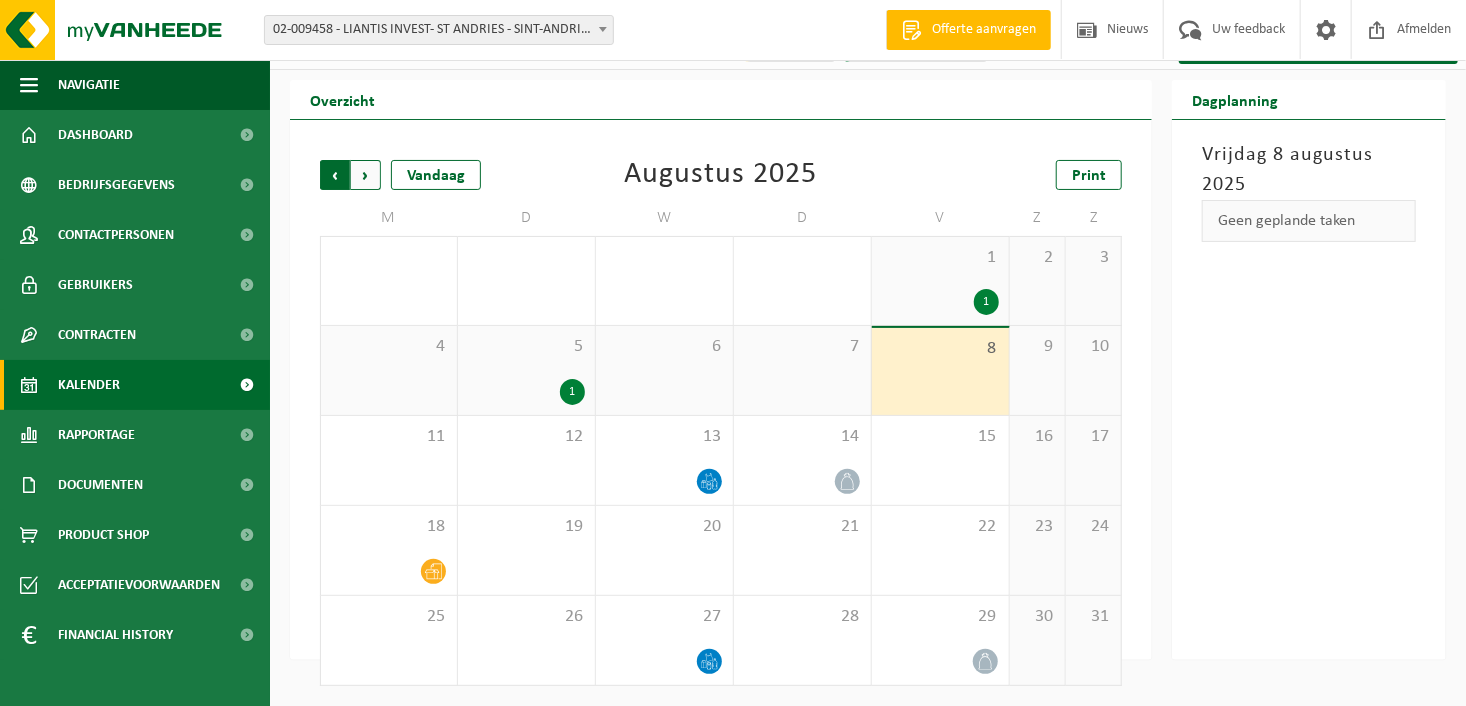 click on "Volgende" at bounding box center [366, 175] 